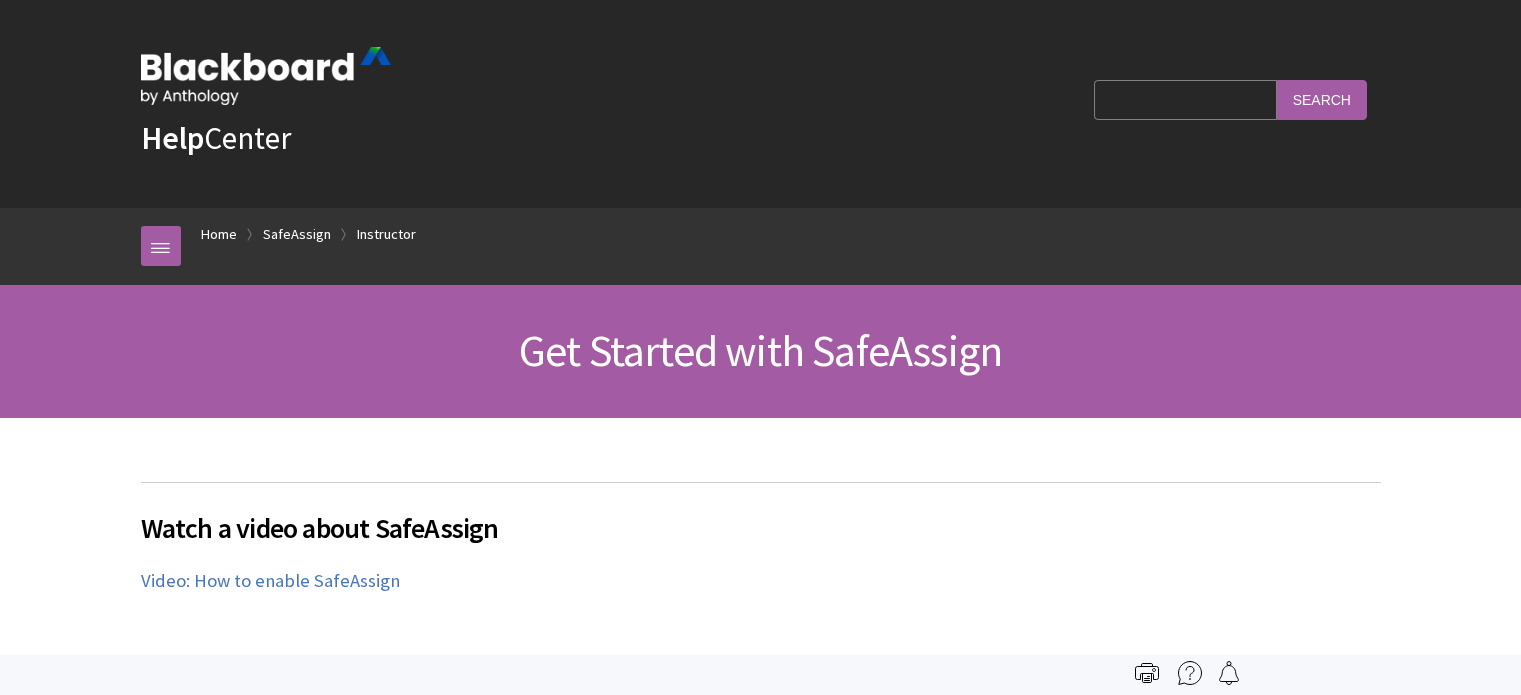 scroll, scrollTop: 0, scrollLeft: 0, axis: both 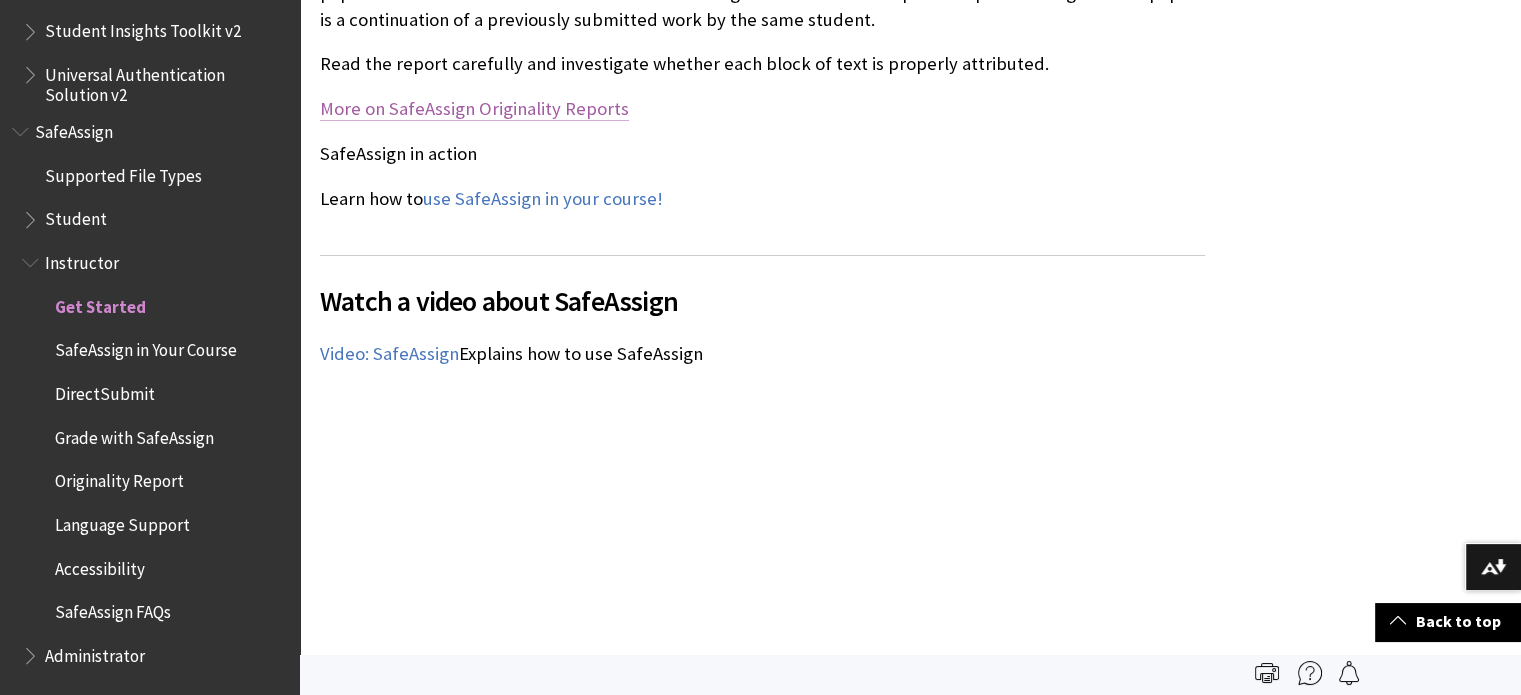 click on "More on SafeAssign Originality Reports" at bounding box center [474, 109] 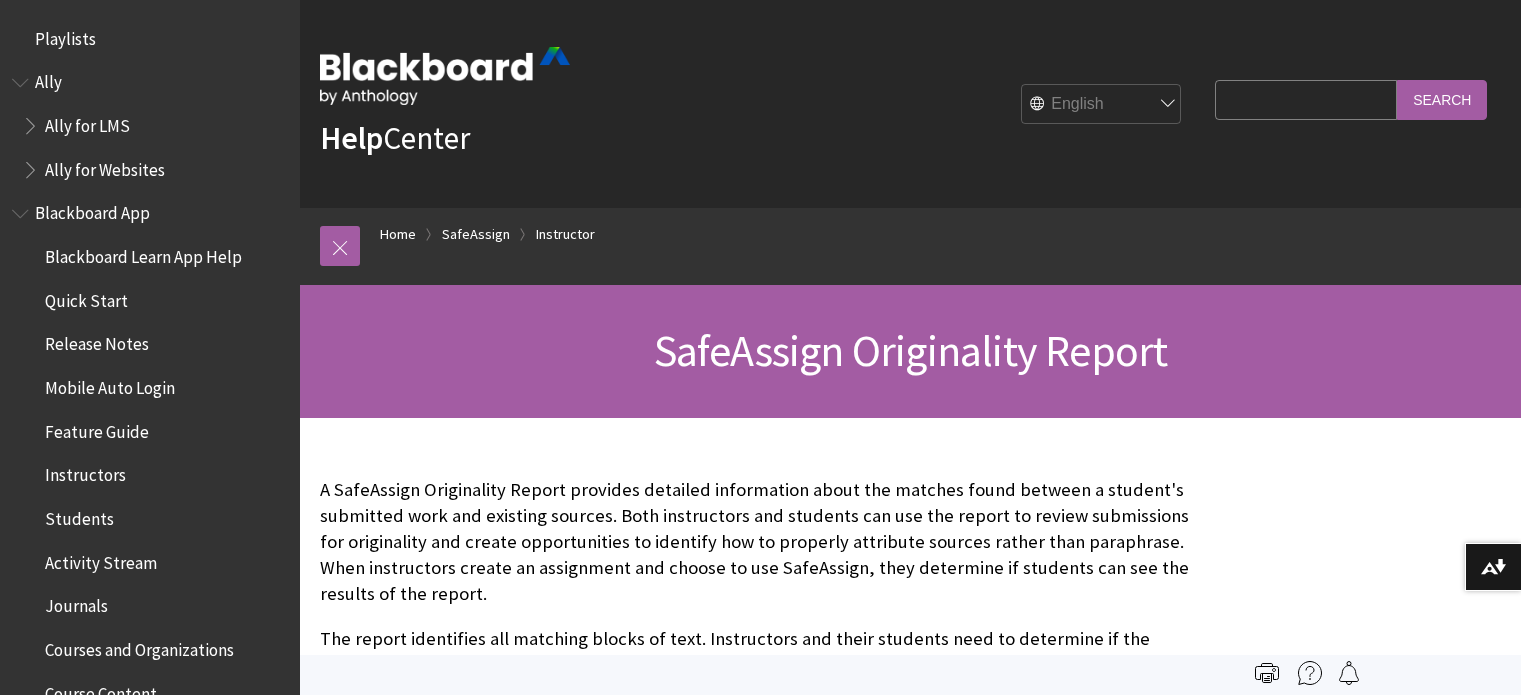 scroll, scrollTop: 0, scrollLeft: 0, axis: both 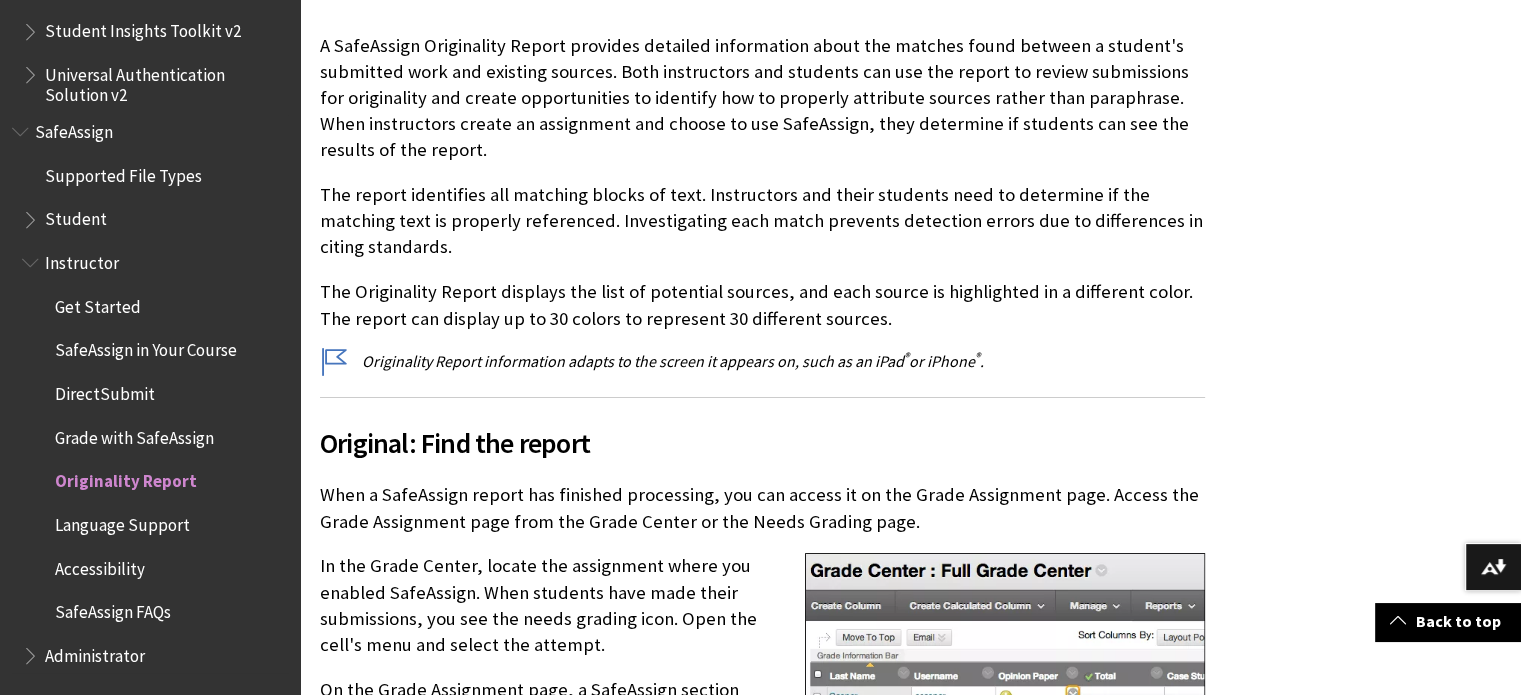 click on "SafeAssign in Your Course" at bounding box center [146, 347] 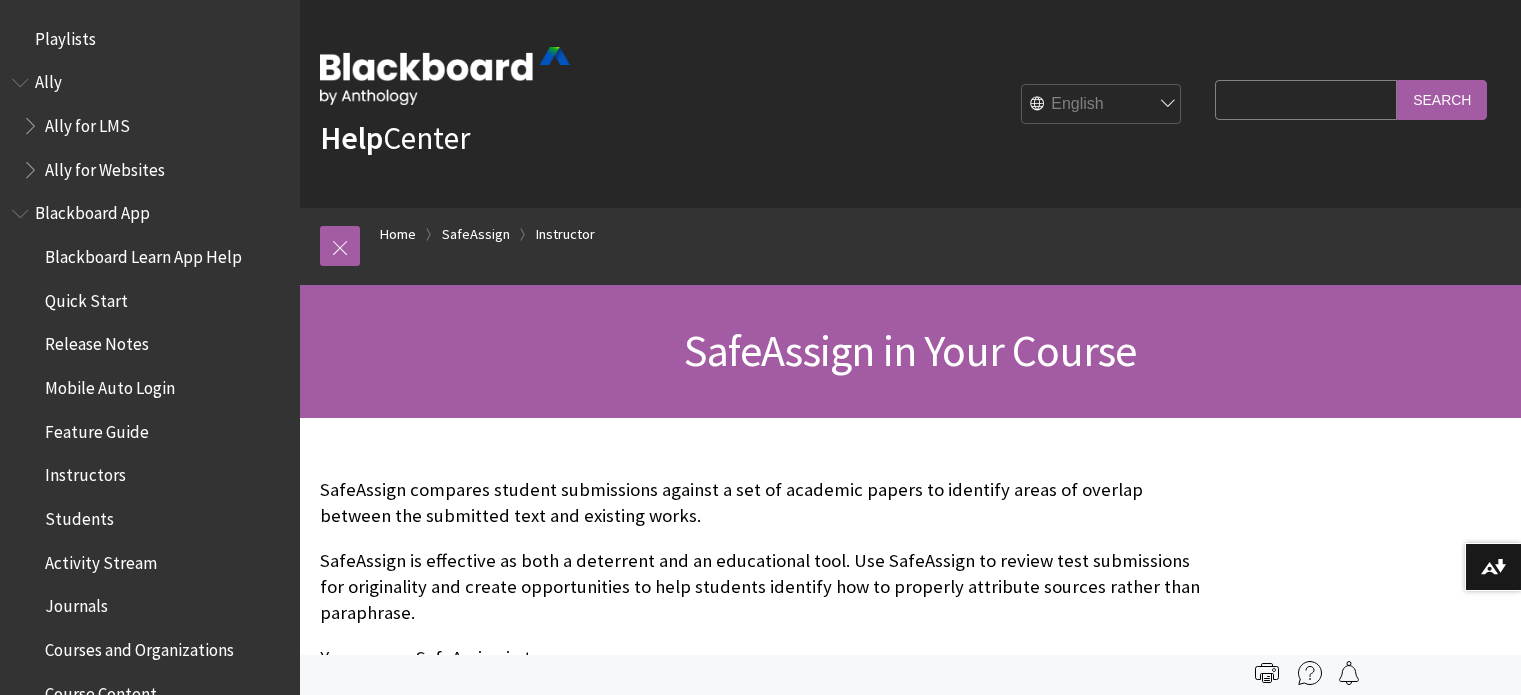scroll, scrollTop: 468, scrollLeft: 0, axis: vertical 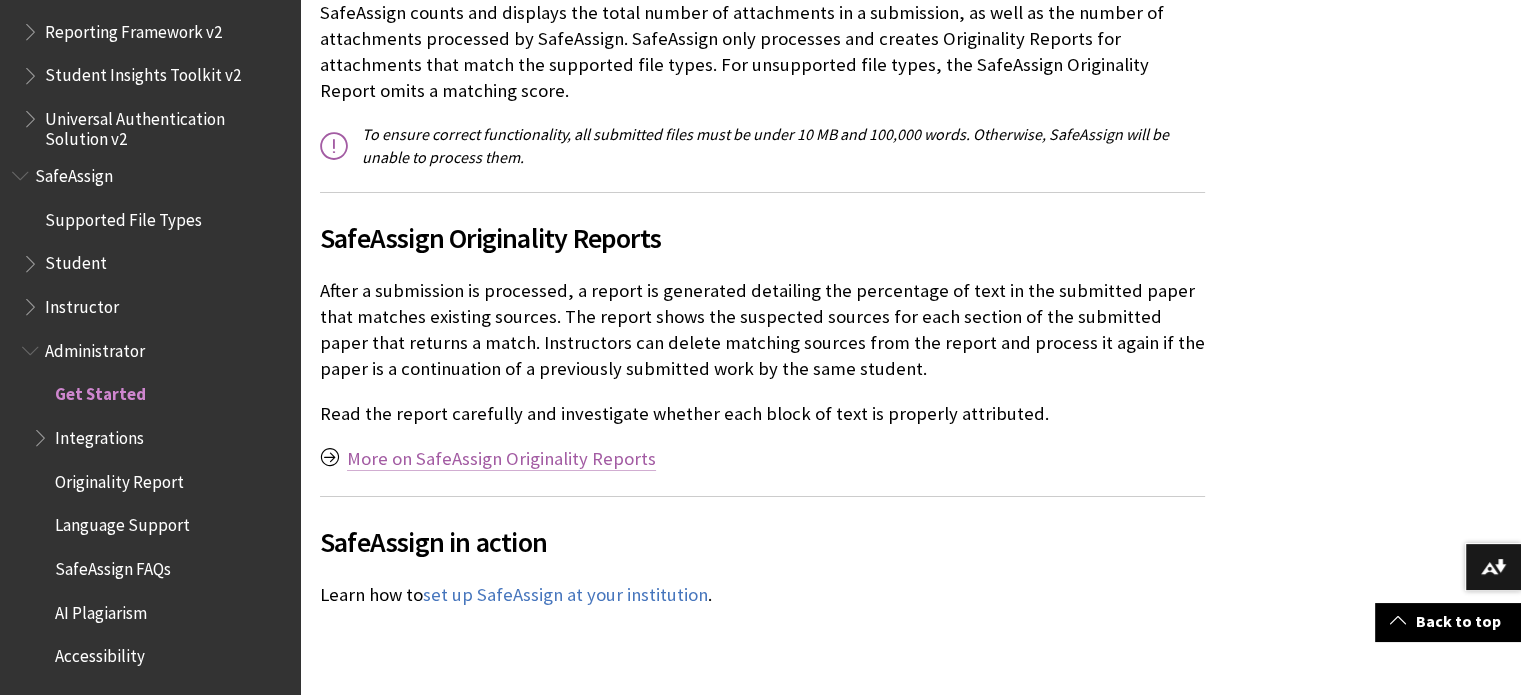 click on "More on SafeAssign Originality Reports" at bounding box center (501, 459) 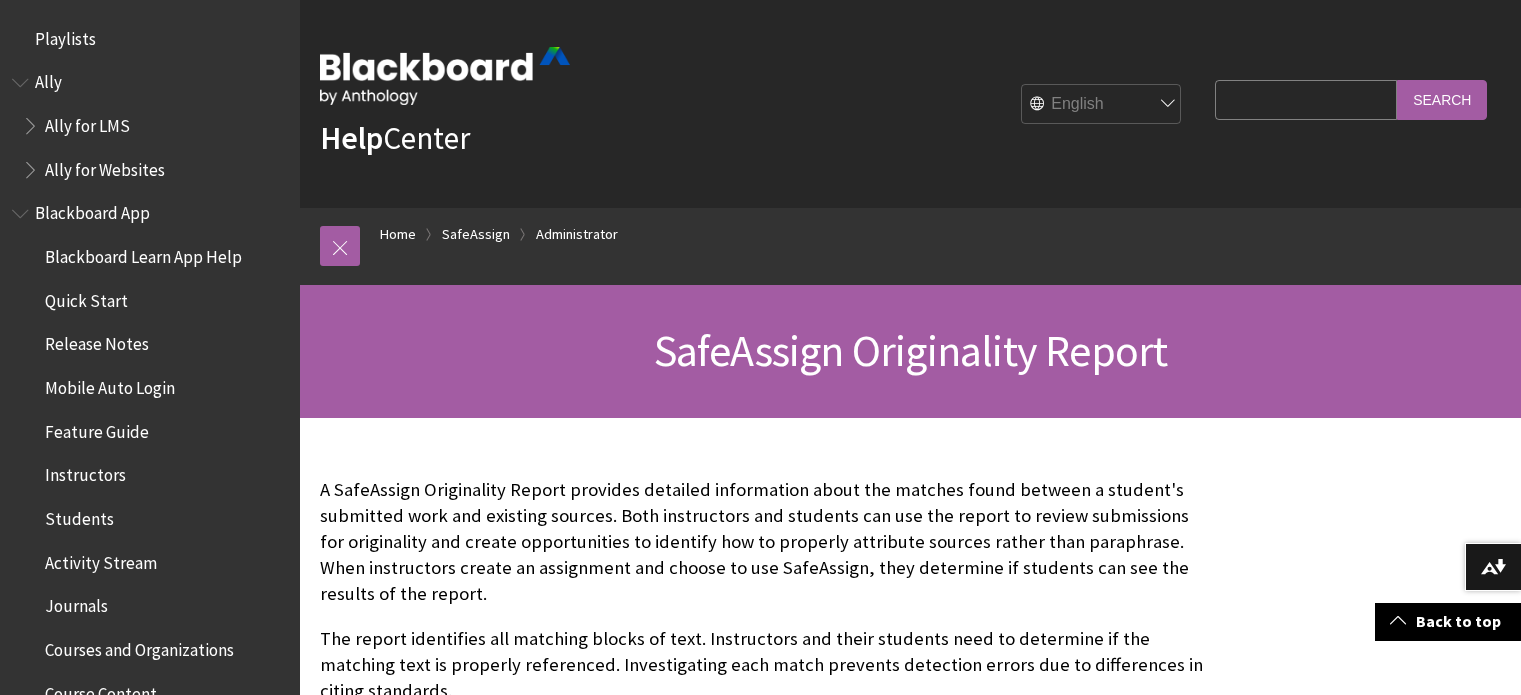 scroll, scrollTop: 412, scrollLeft: 0, axis: vertical 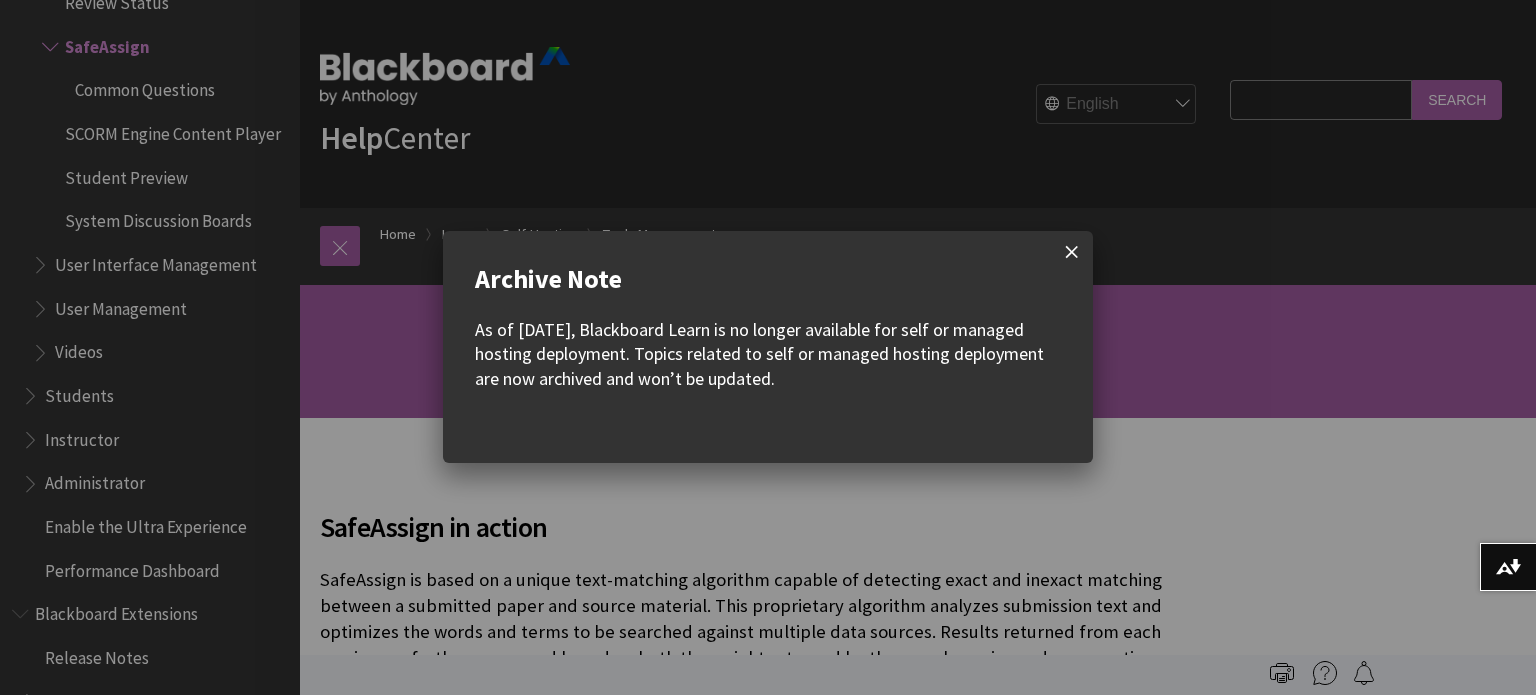 click at bounding box center [1072, 252] 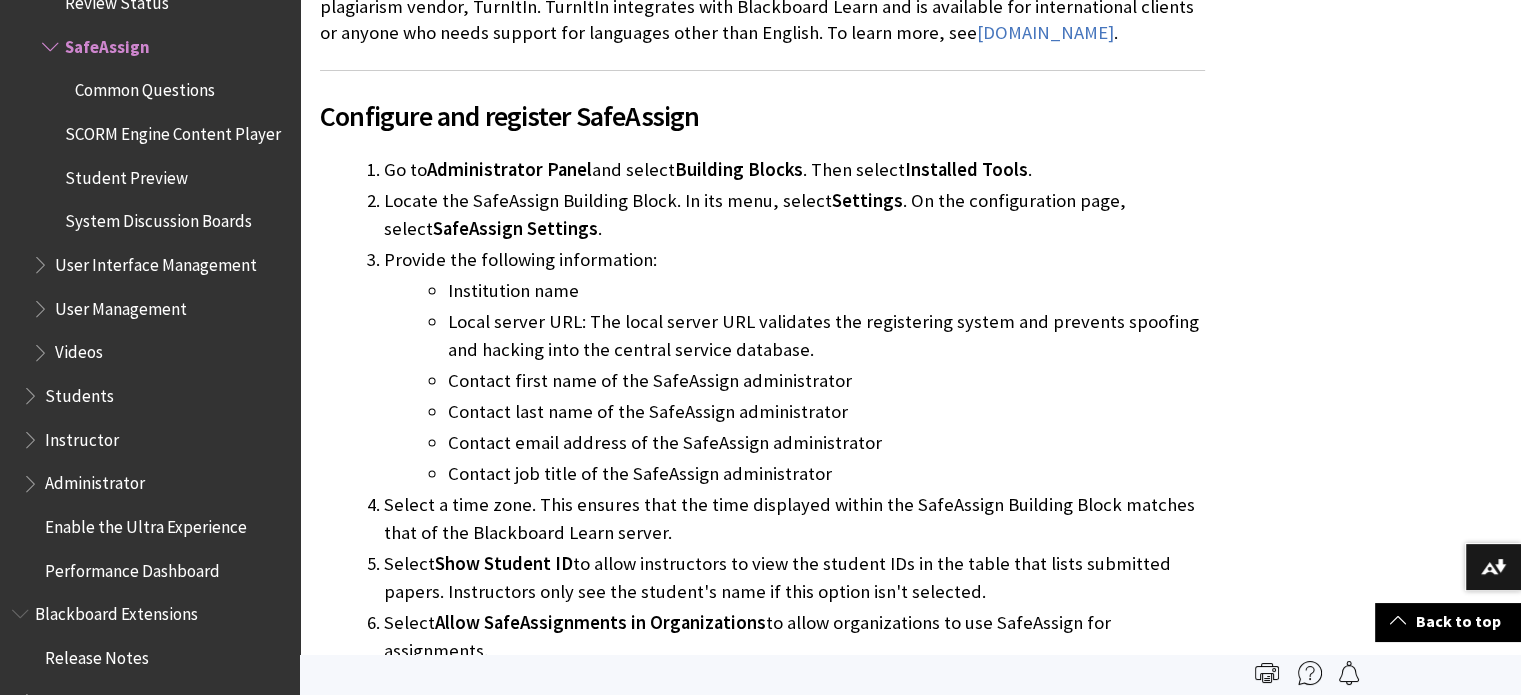 scroll, scrollTop: 3307, scrollLeft: 0, axis: vertical 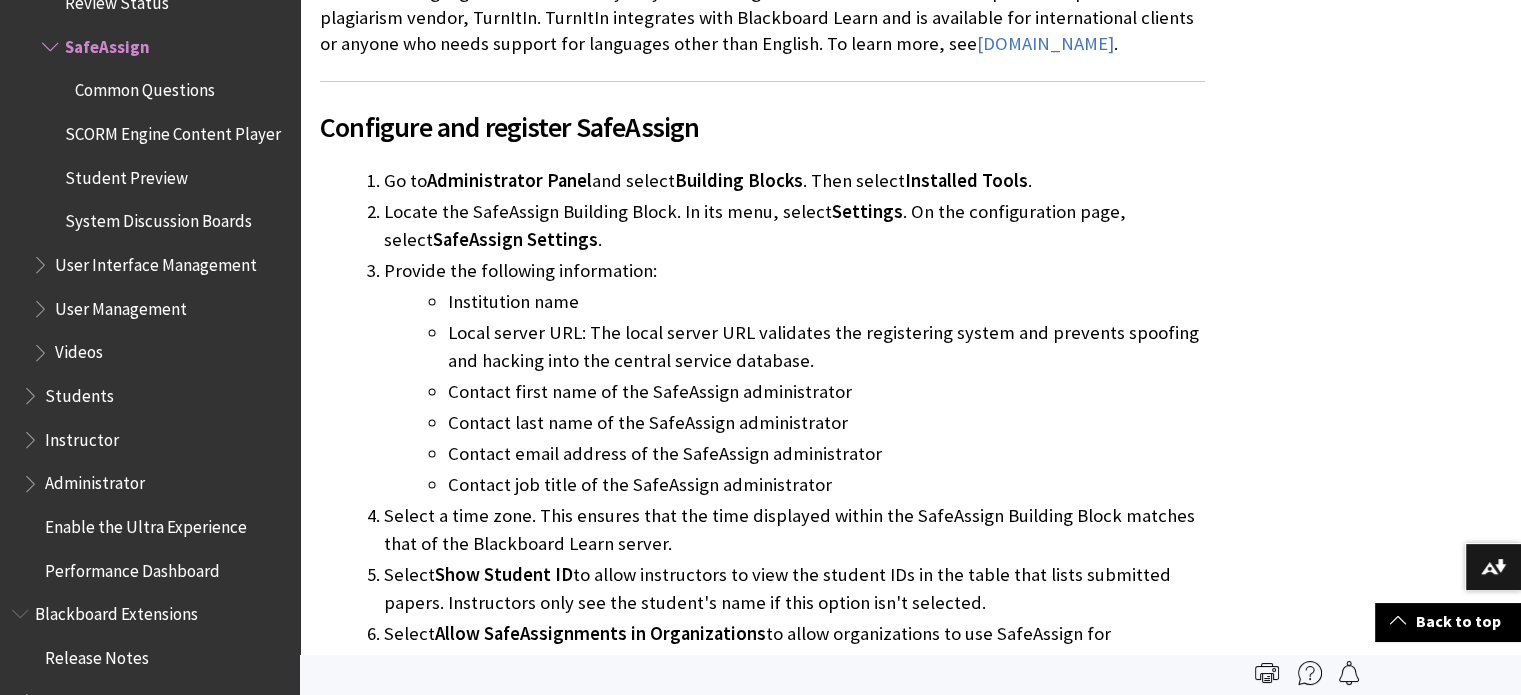 click on "Students" at bounding box center (79, 392) 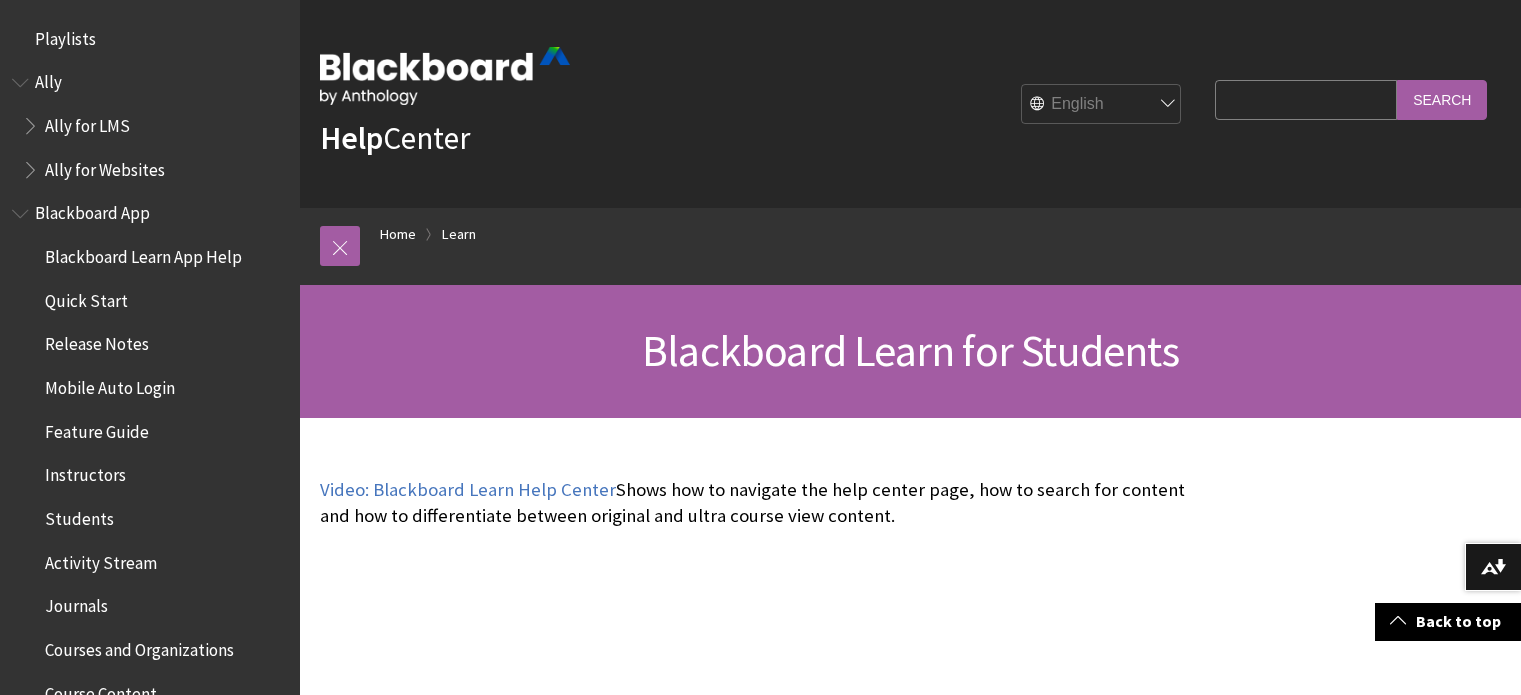 scroll, scrollTop: 380, scrollLeft: 0, axis: vertical 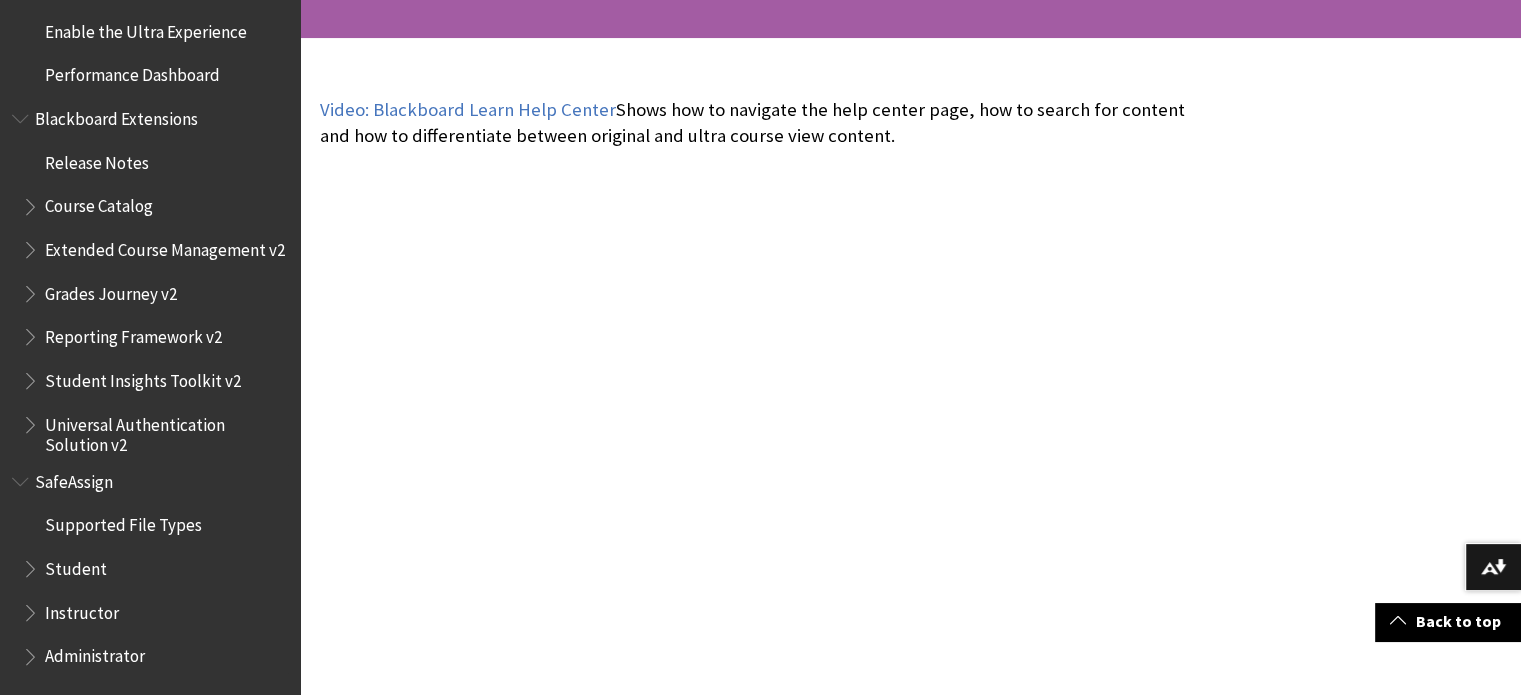 click at bounding box center [32, 564] 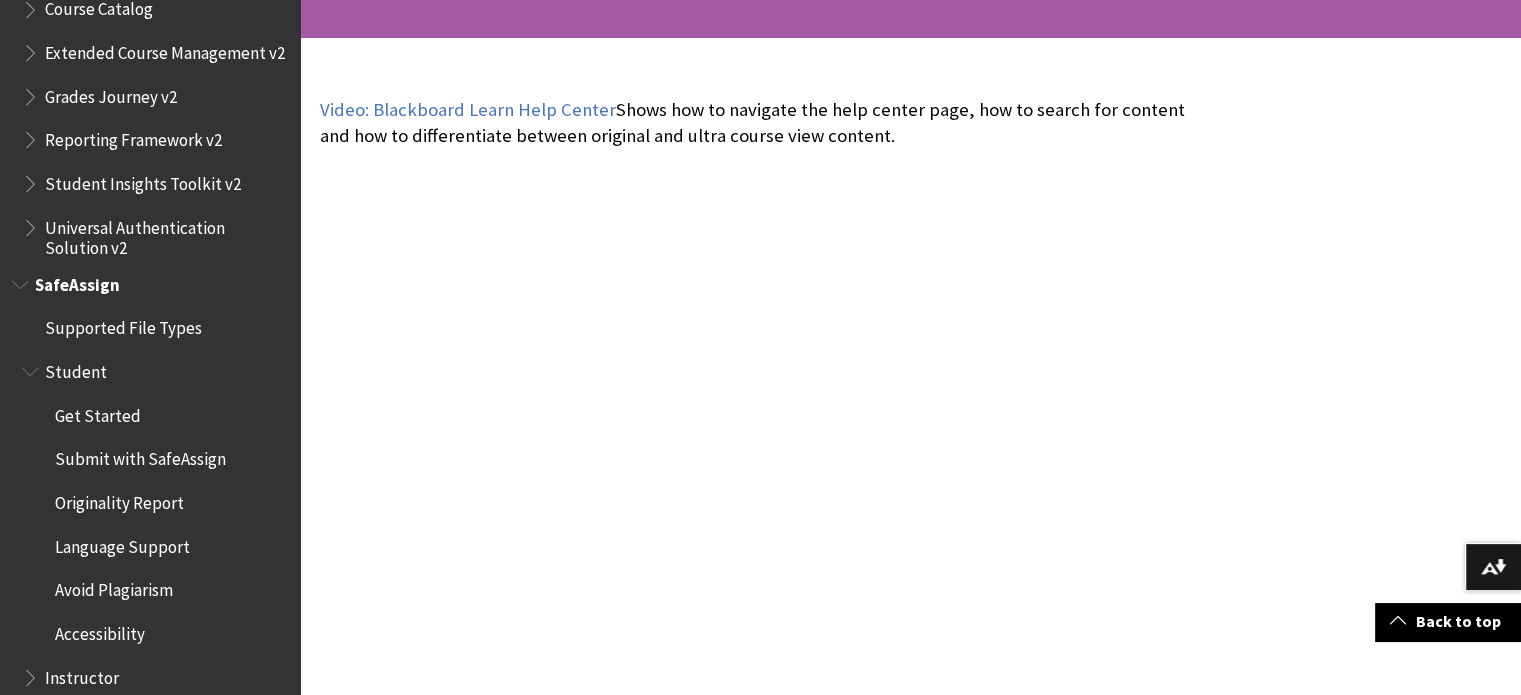 scroll, scrollTop: 2784, scrollLeft: 0, axis: vertical 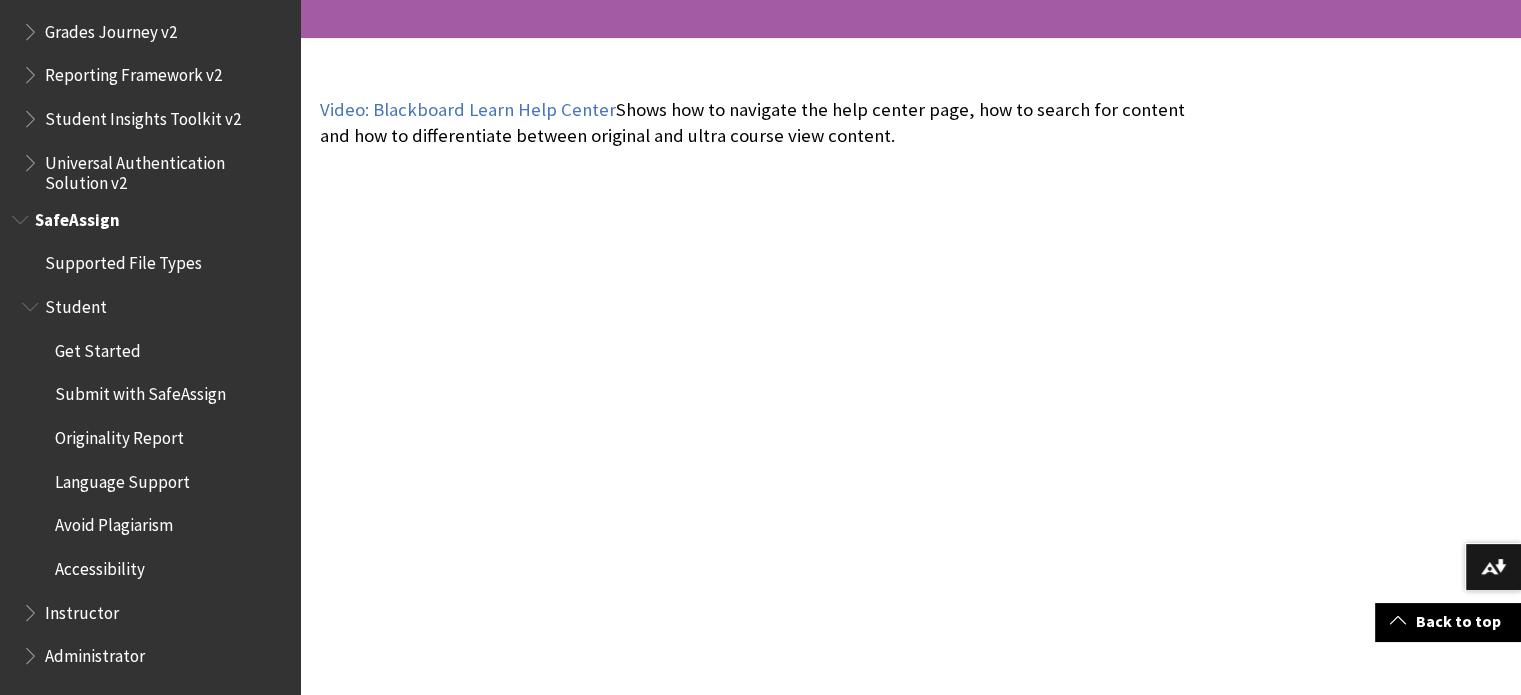 click on "Originality Report" at bounding box center (119, 434) 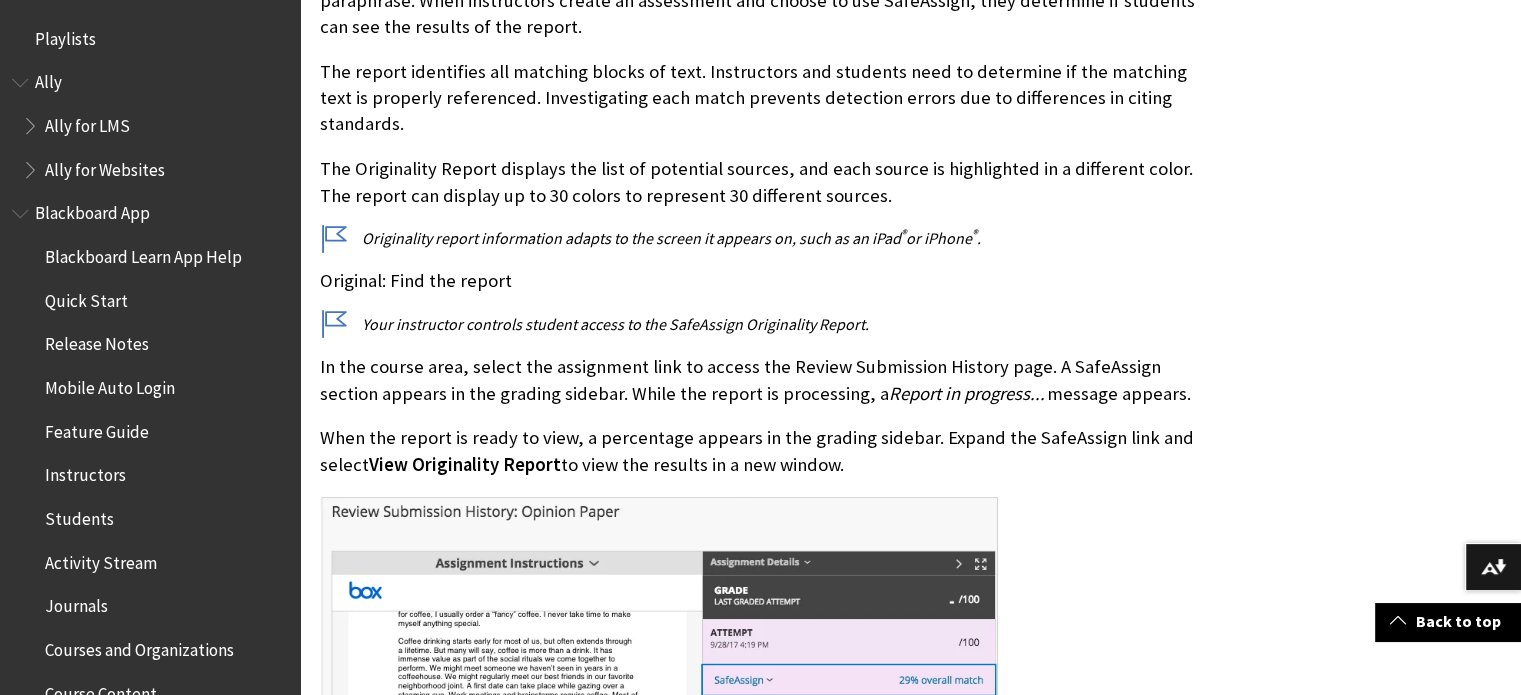 scroll, scrollTop: 574, scrollLeft: 0, axis: vertical 